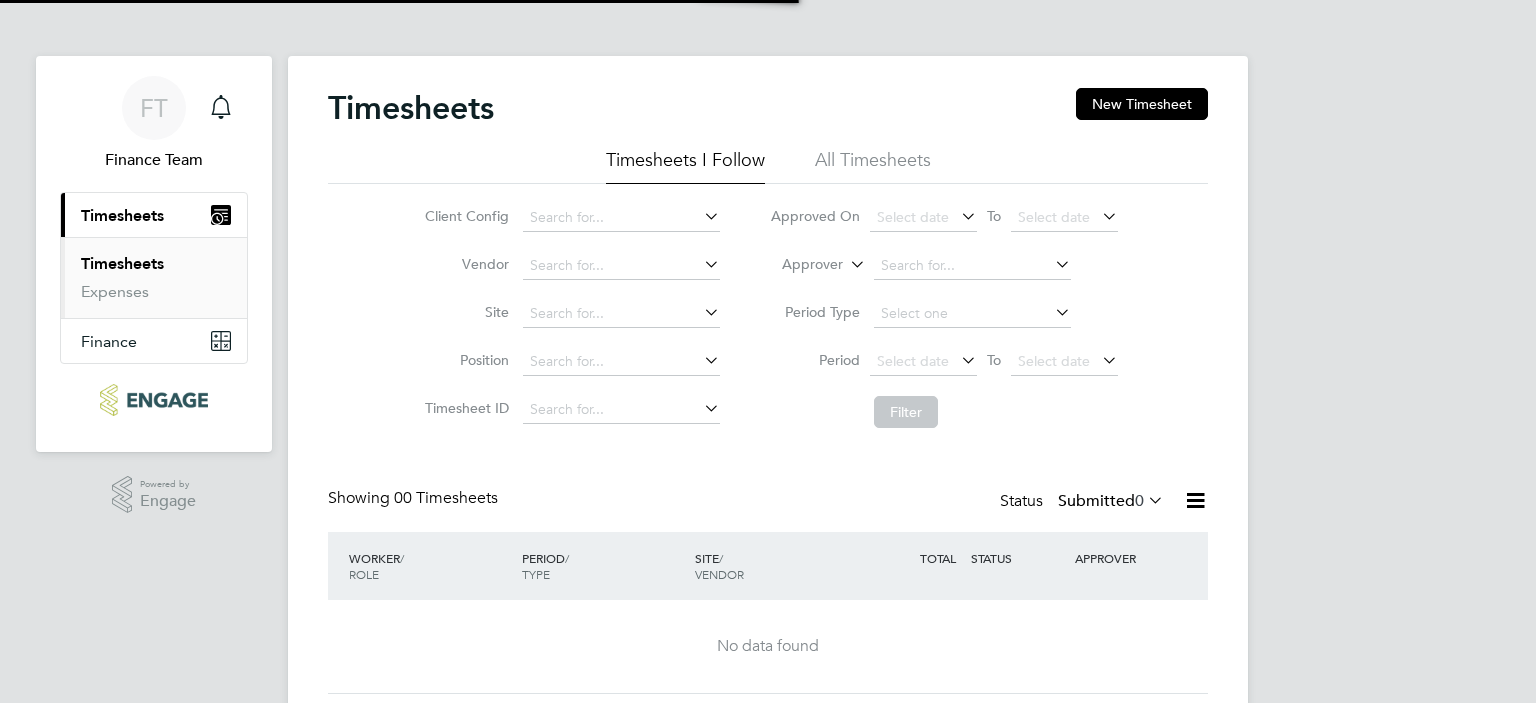 scroll, scrollTop: 0, scrollLeft: 0, axis: both 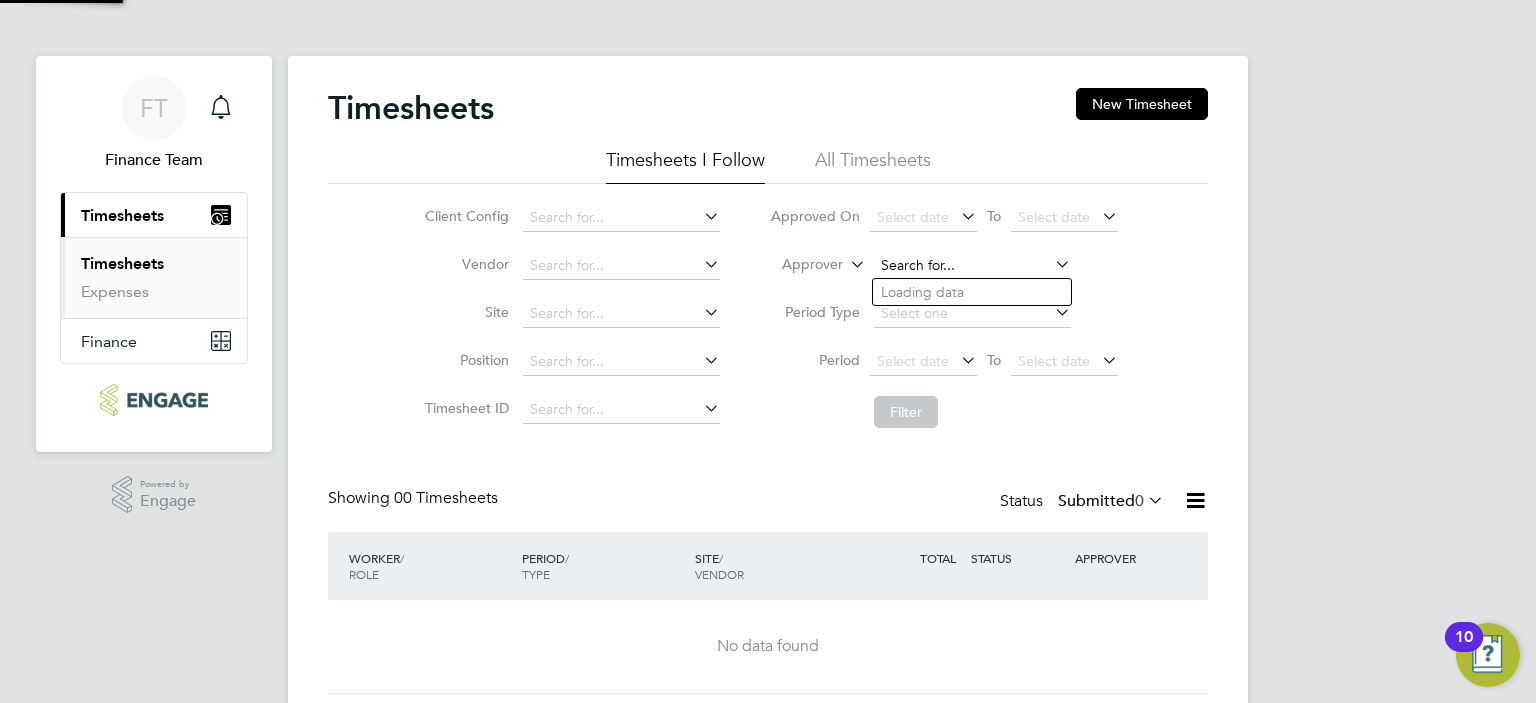 click 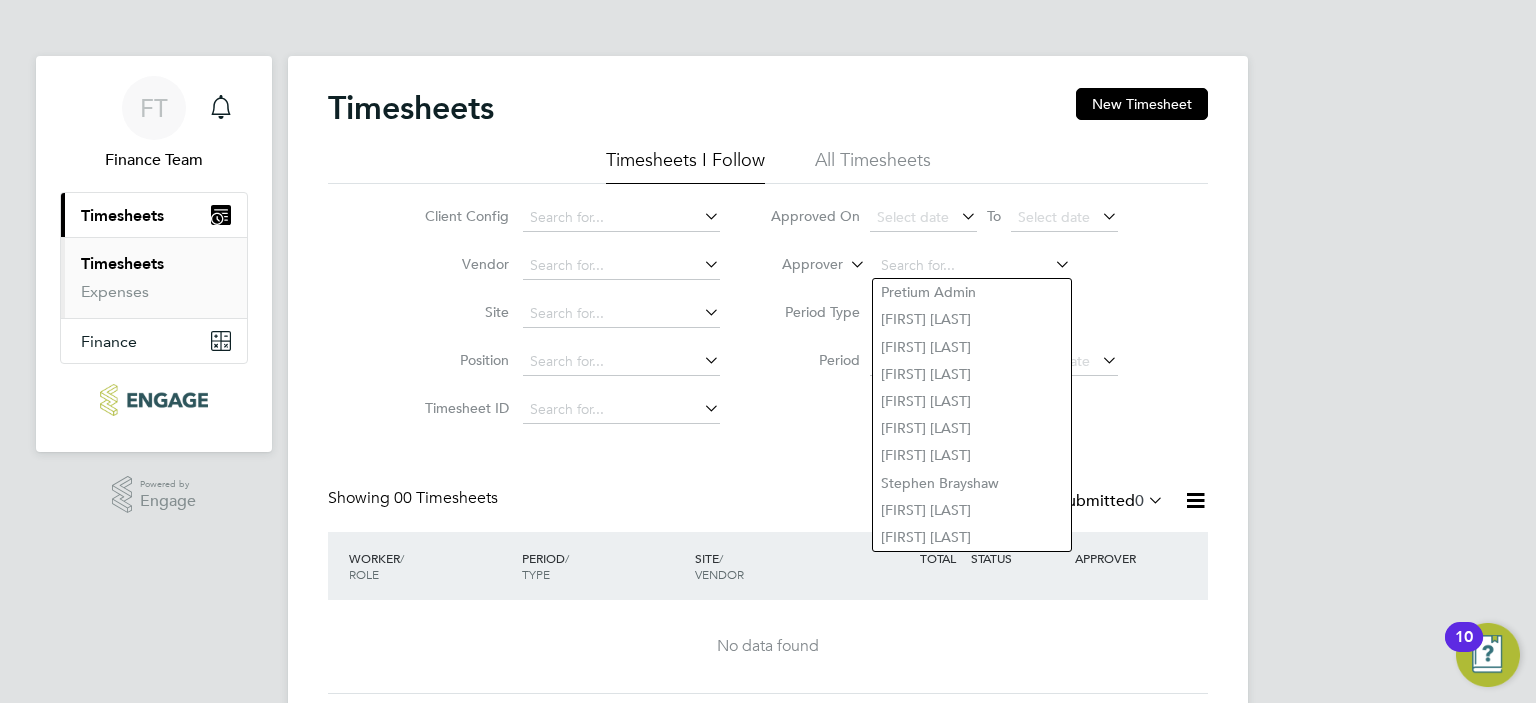 click on "Timesheets" at bounding box center [122, 263] 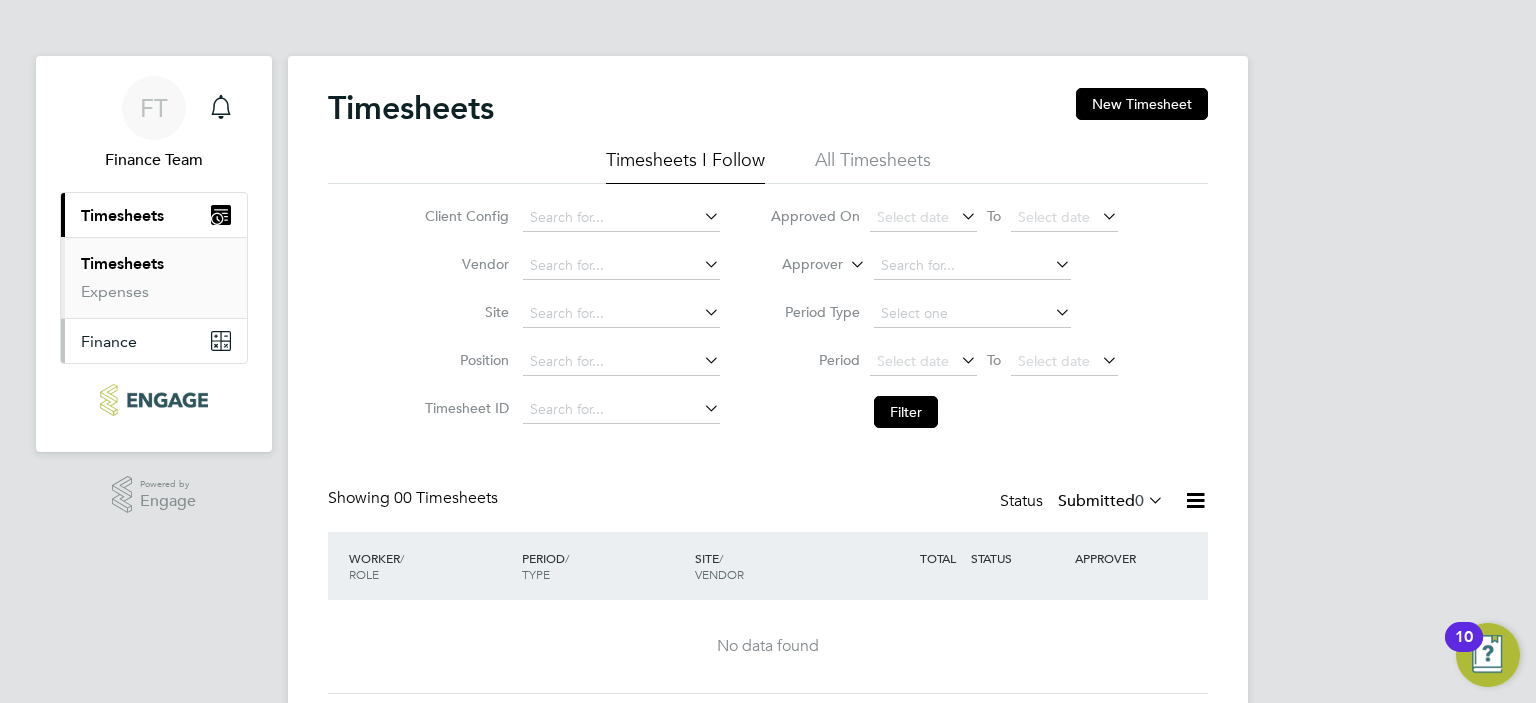 click on "Finance" at bounding box center (109, 341) 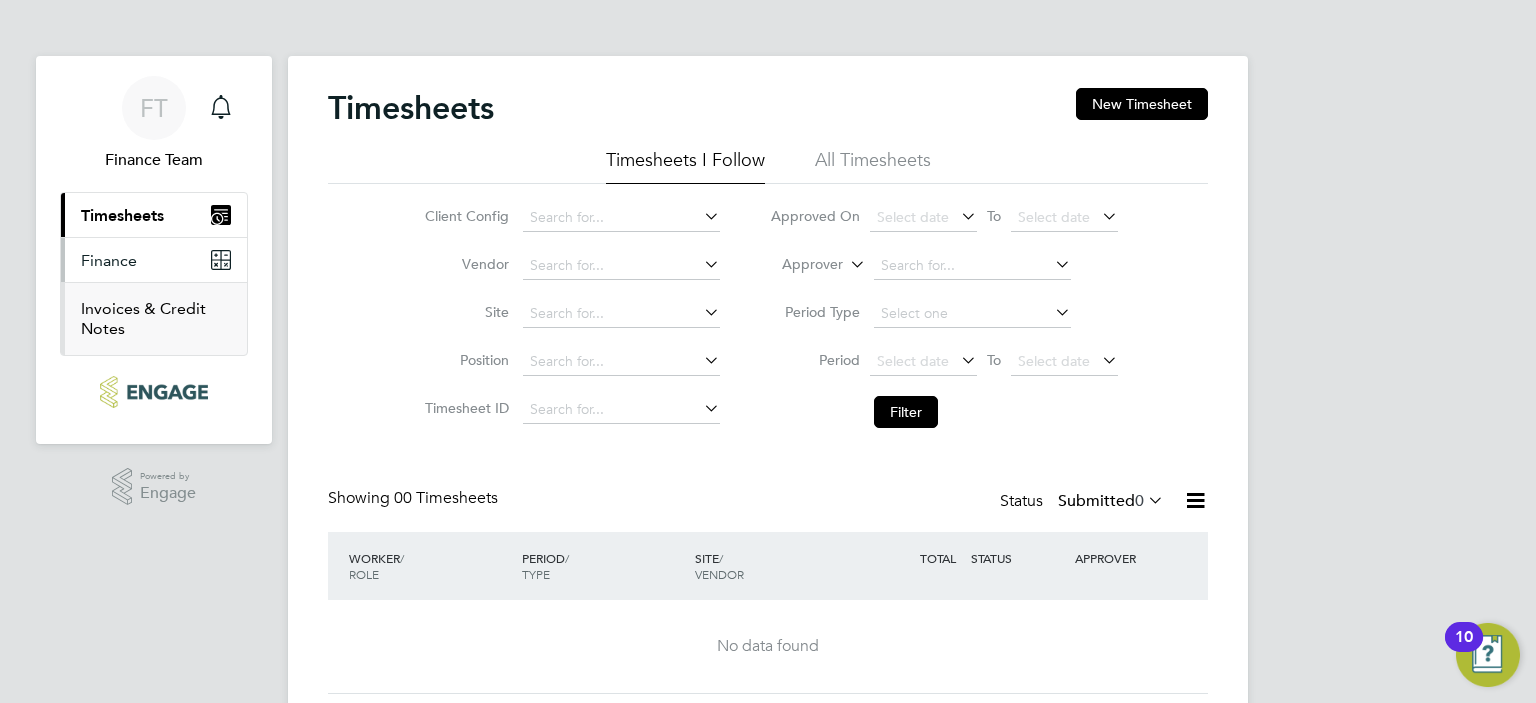click on "Invoices & Credit Notes" at bounding box center (143, 318) 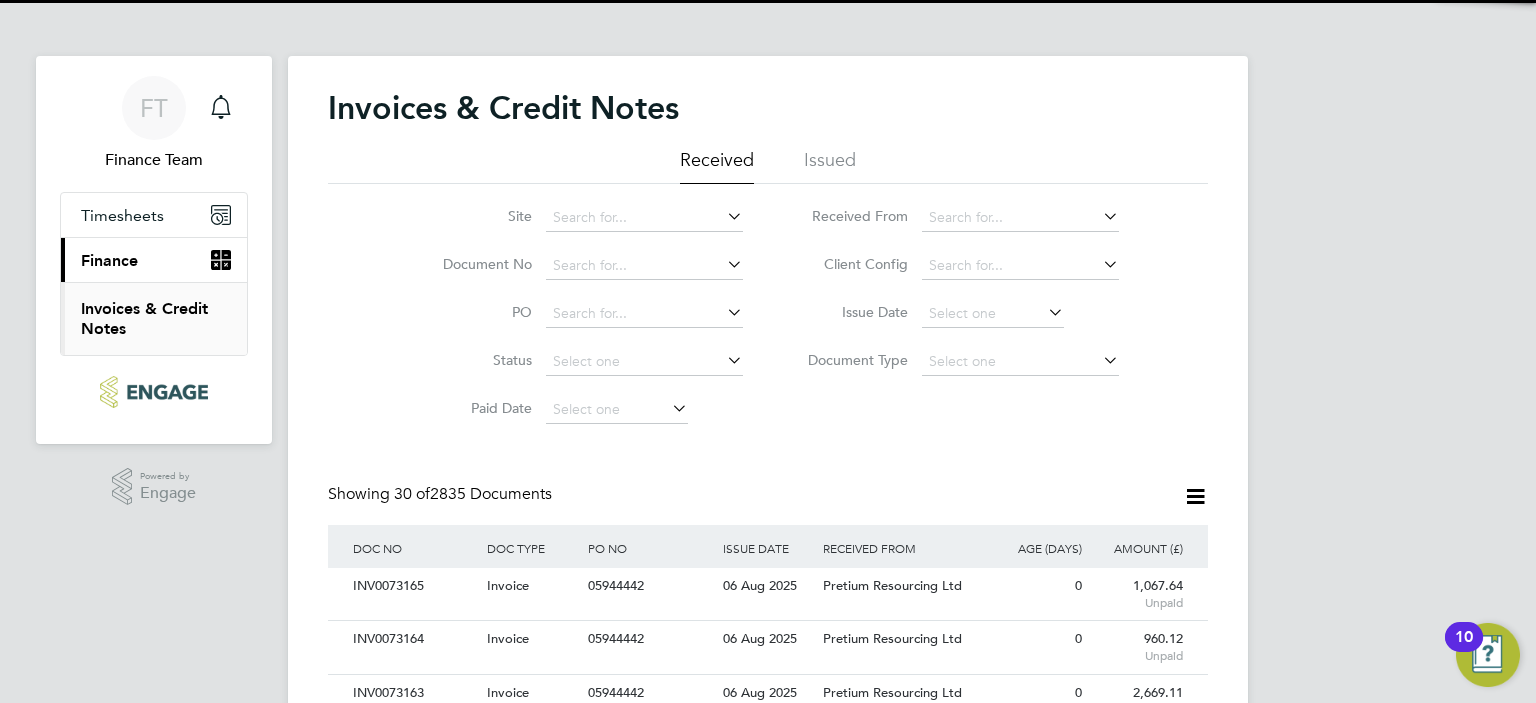 scroll, scrollTop: 10, scrollLeft: 9, axis: both 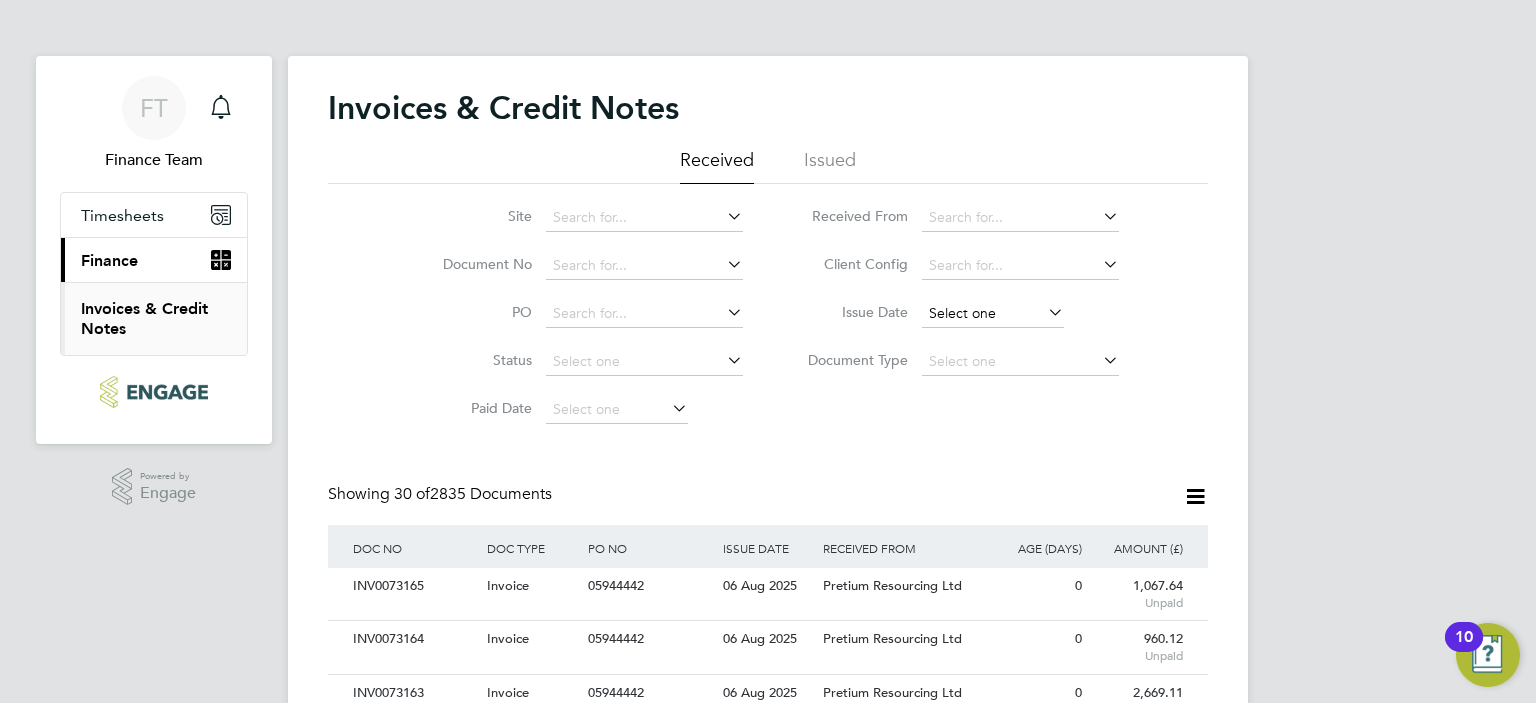 click 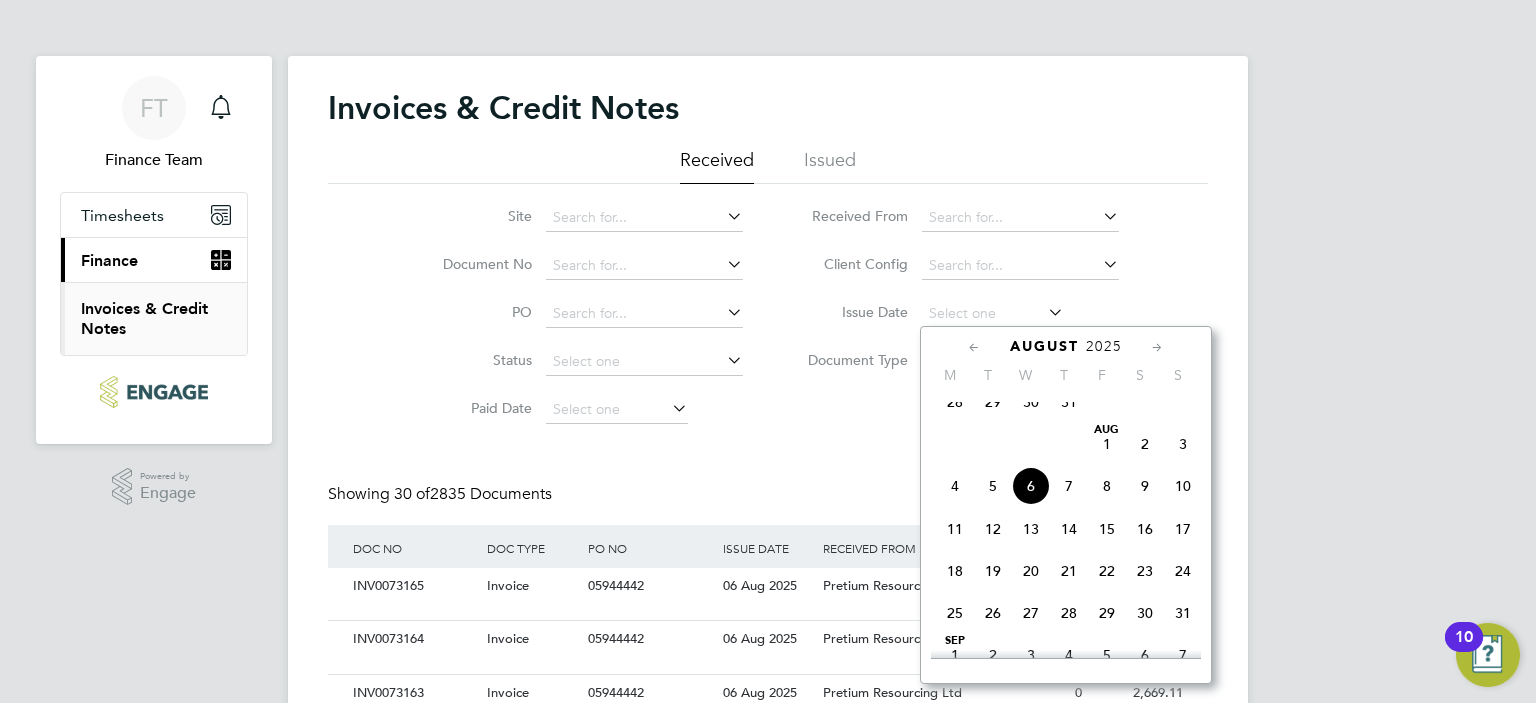 click on "30" 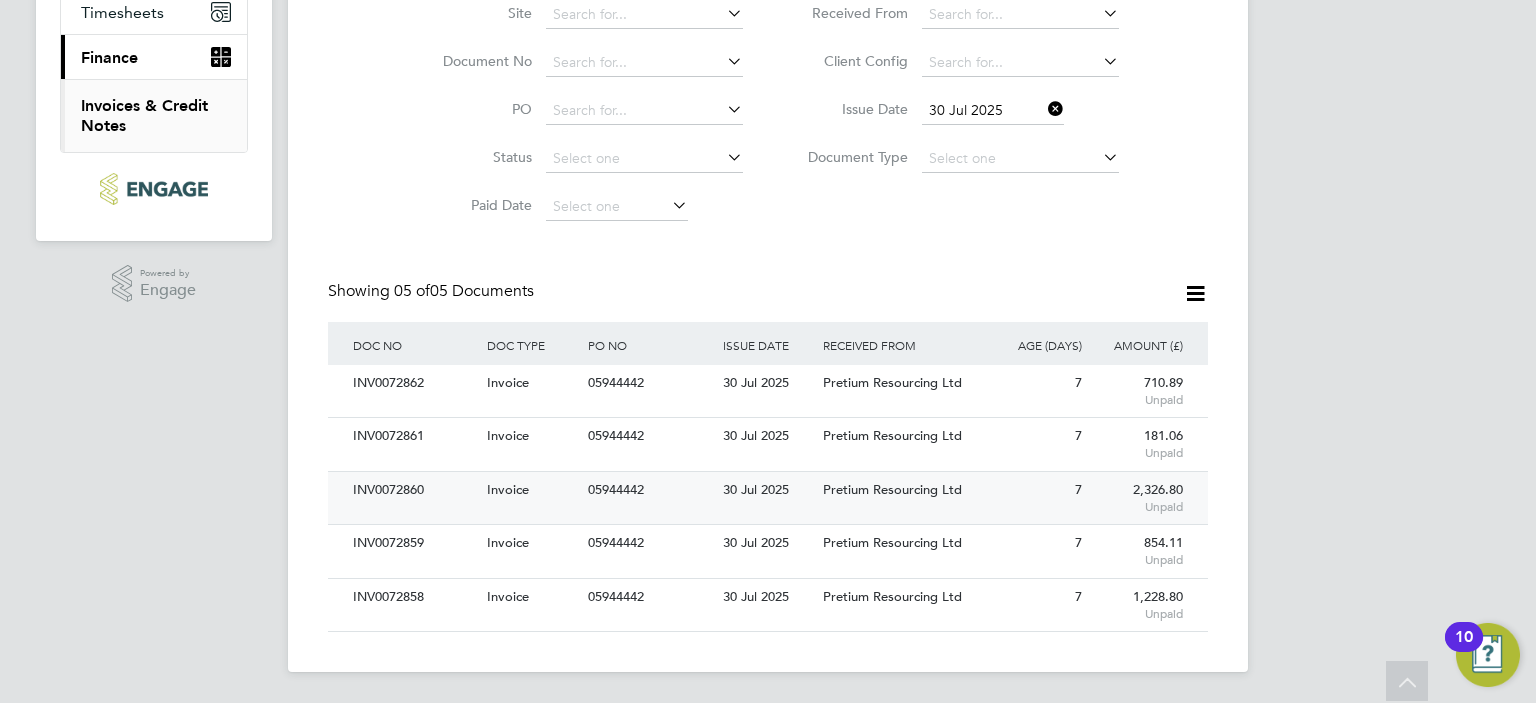 click on "05944442" 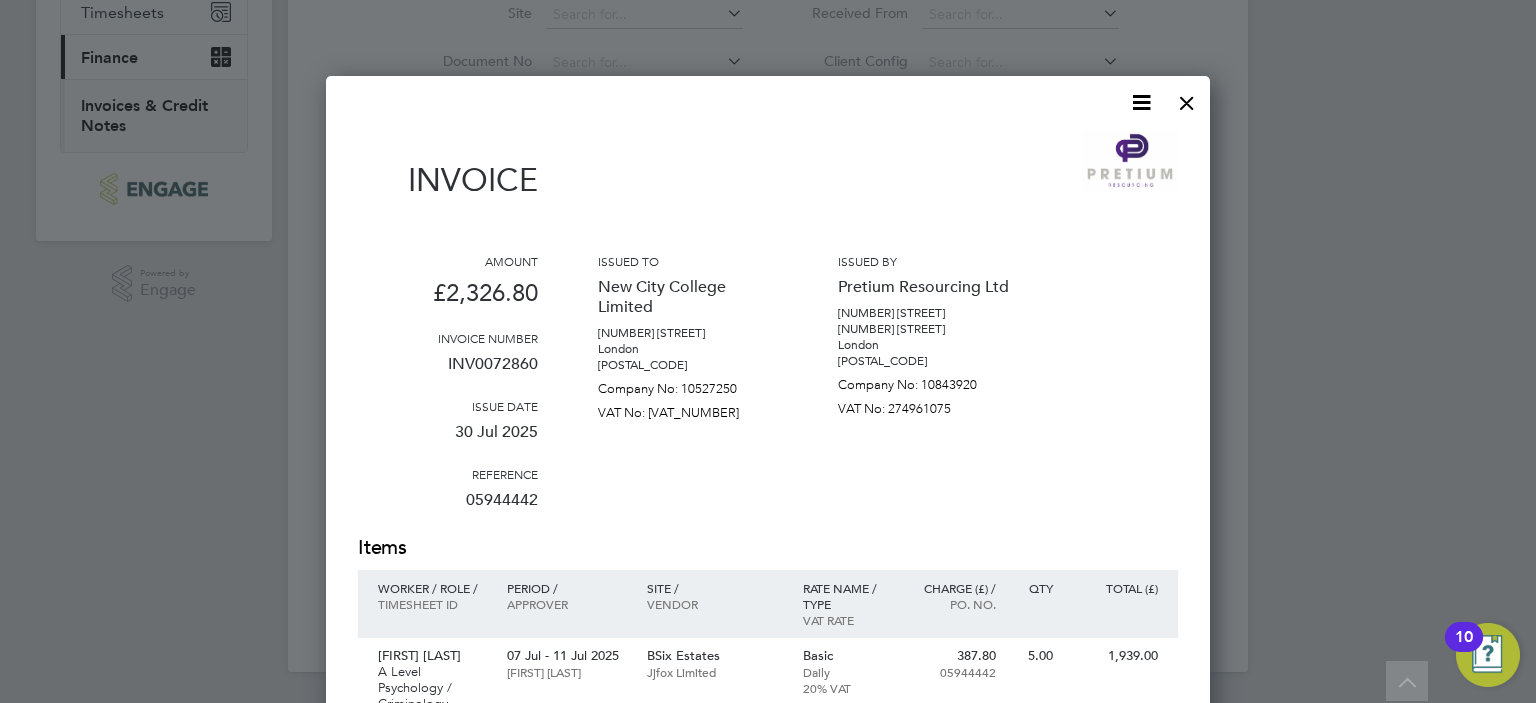 click at bounding box center (1141, 102) 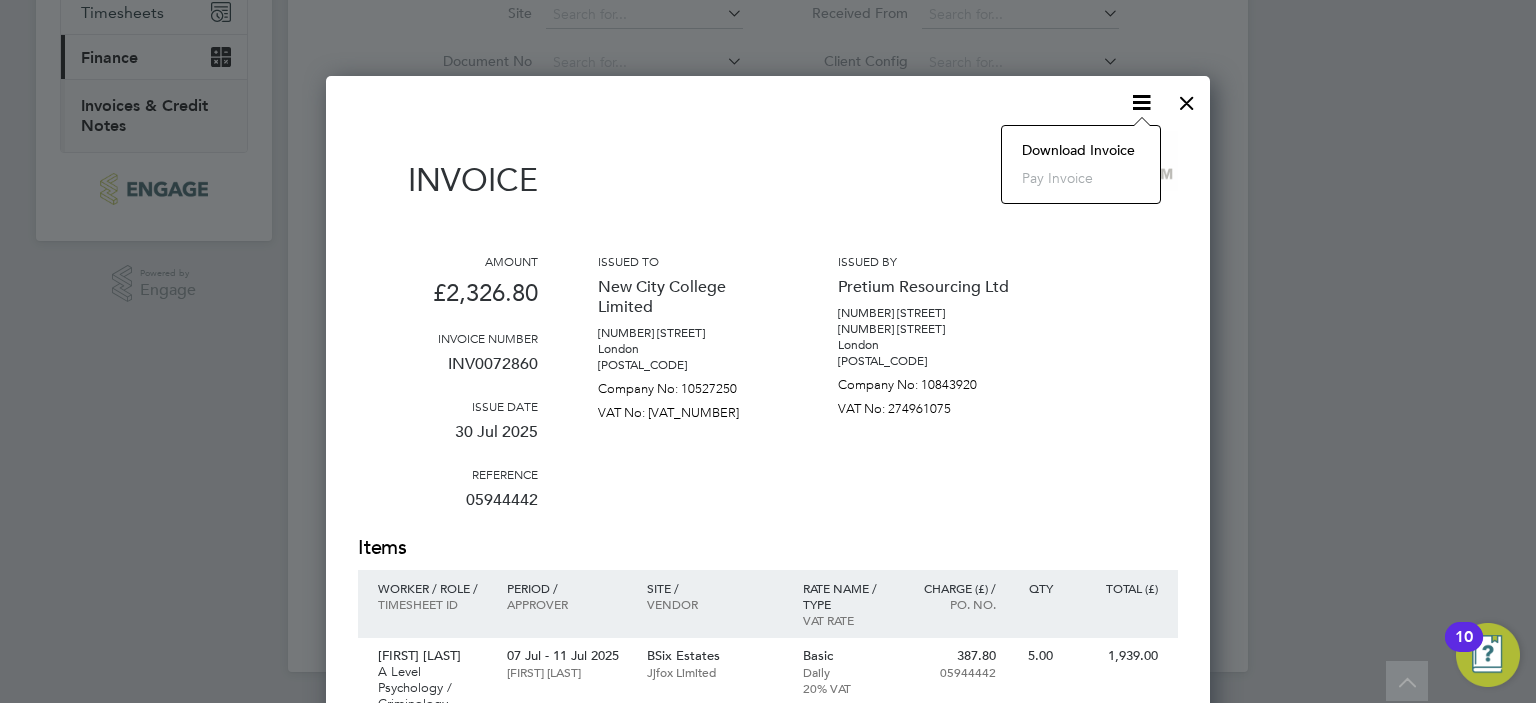 click at bounding box center (1187, 98) 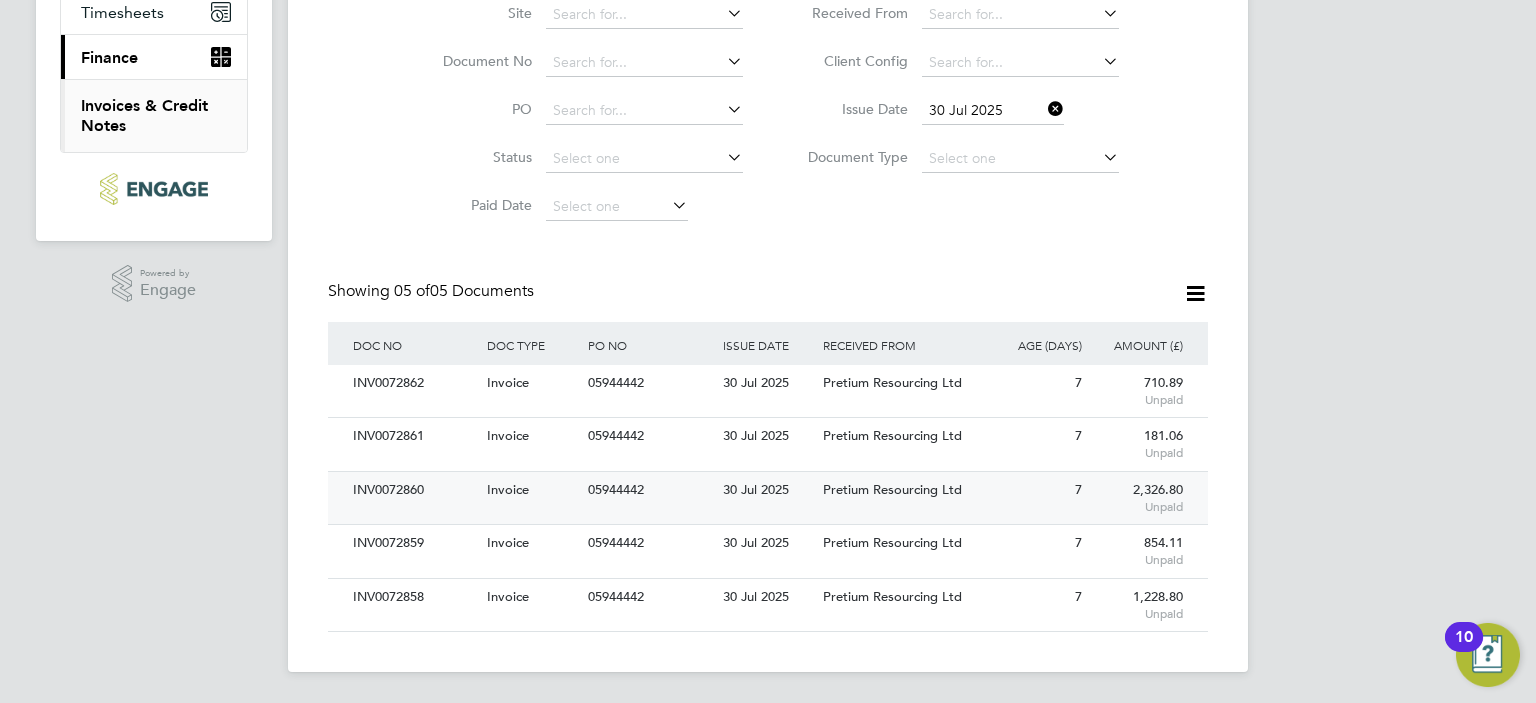 click on "Pretium Resourcing Ltd" 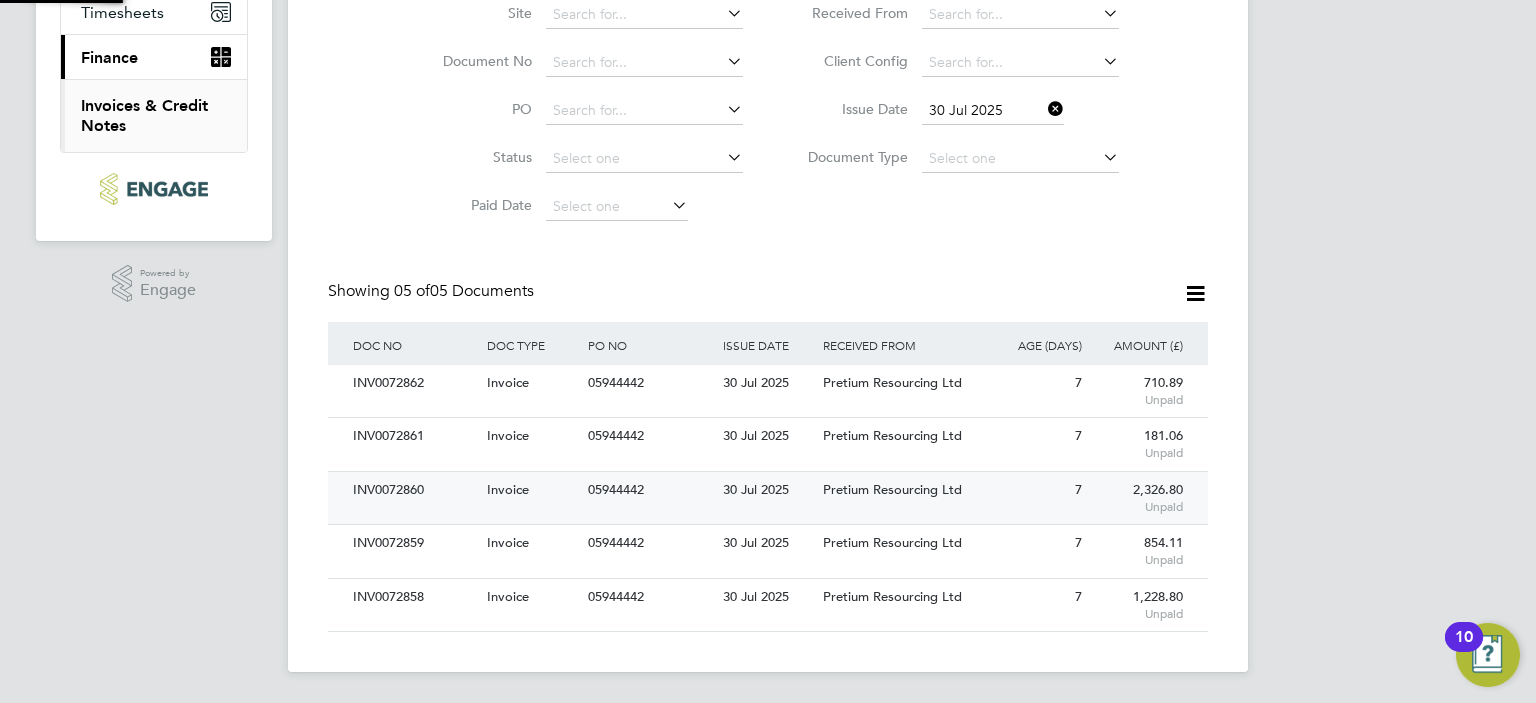 scroll, scrollTop: 0, scrollLeft: 0, axis: both 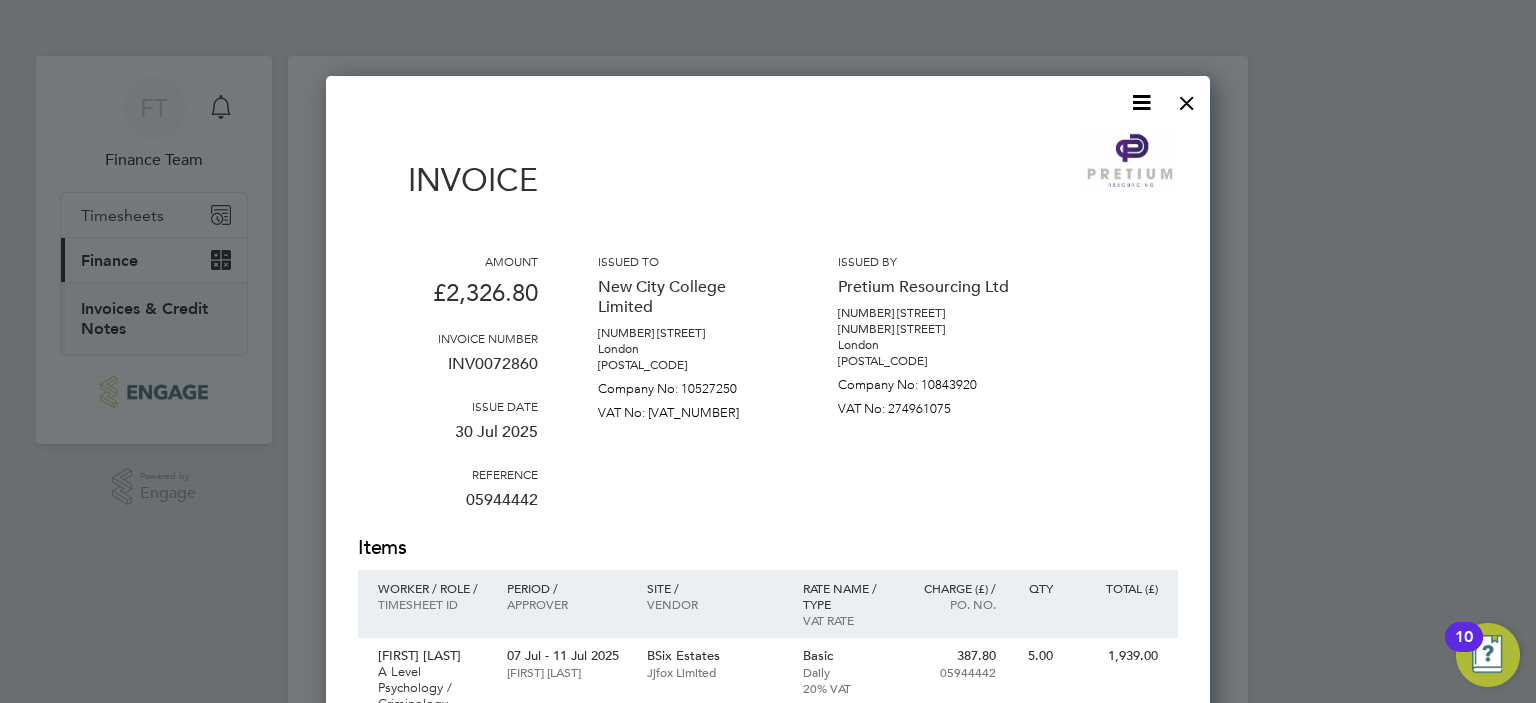 click at bounding box center (1141, 102) 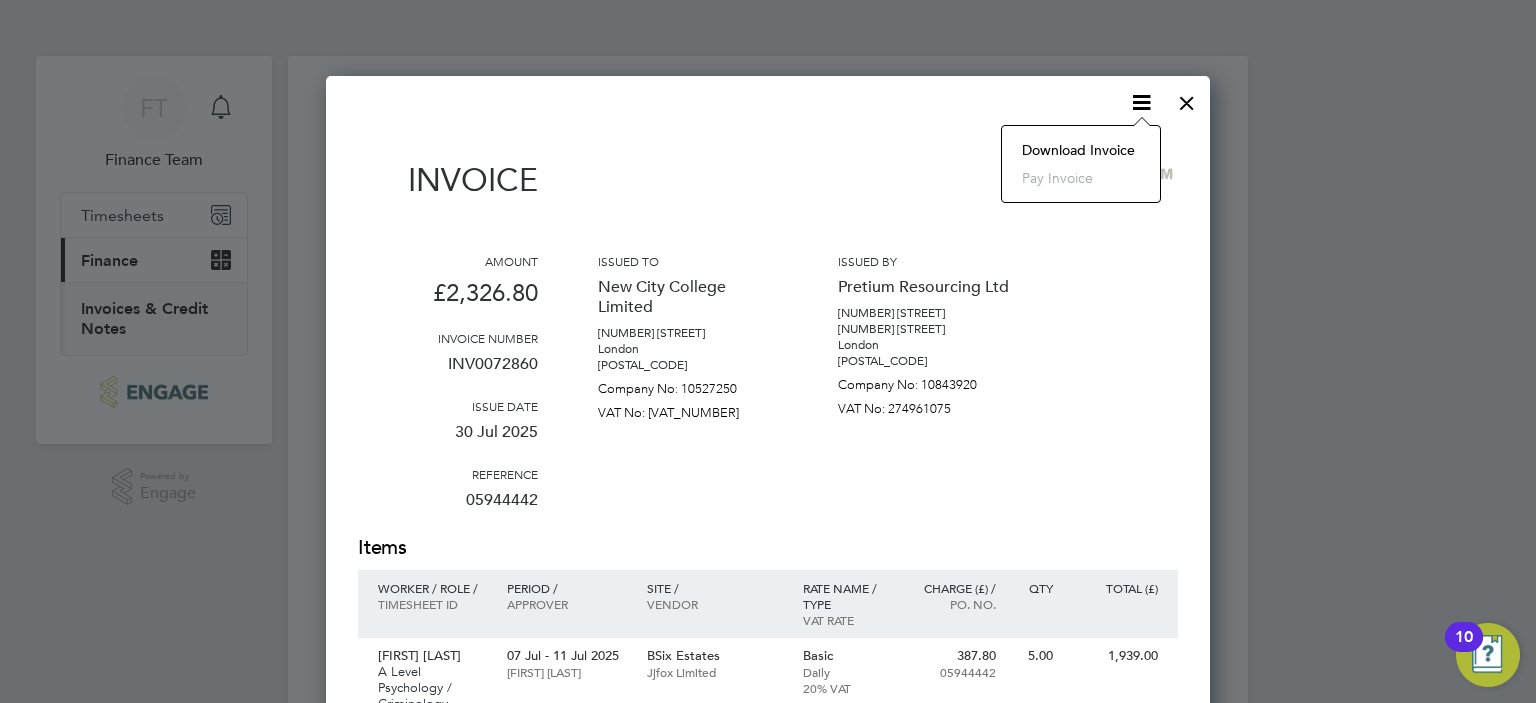 click on "Download Invoice" 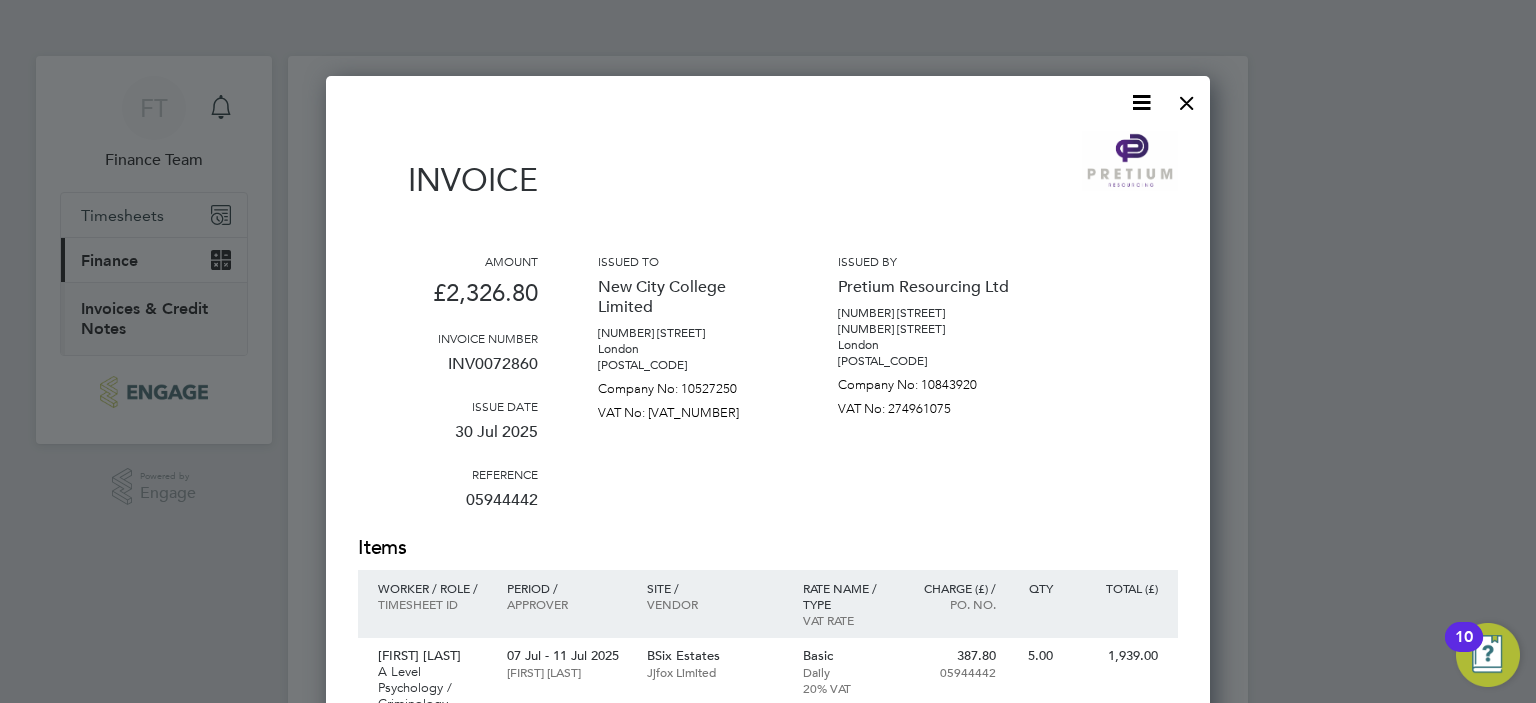 click on "Invoice" at bounding box center (768, 175) 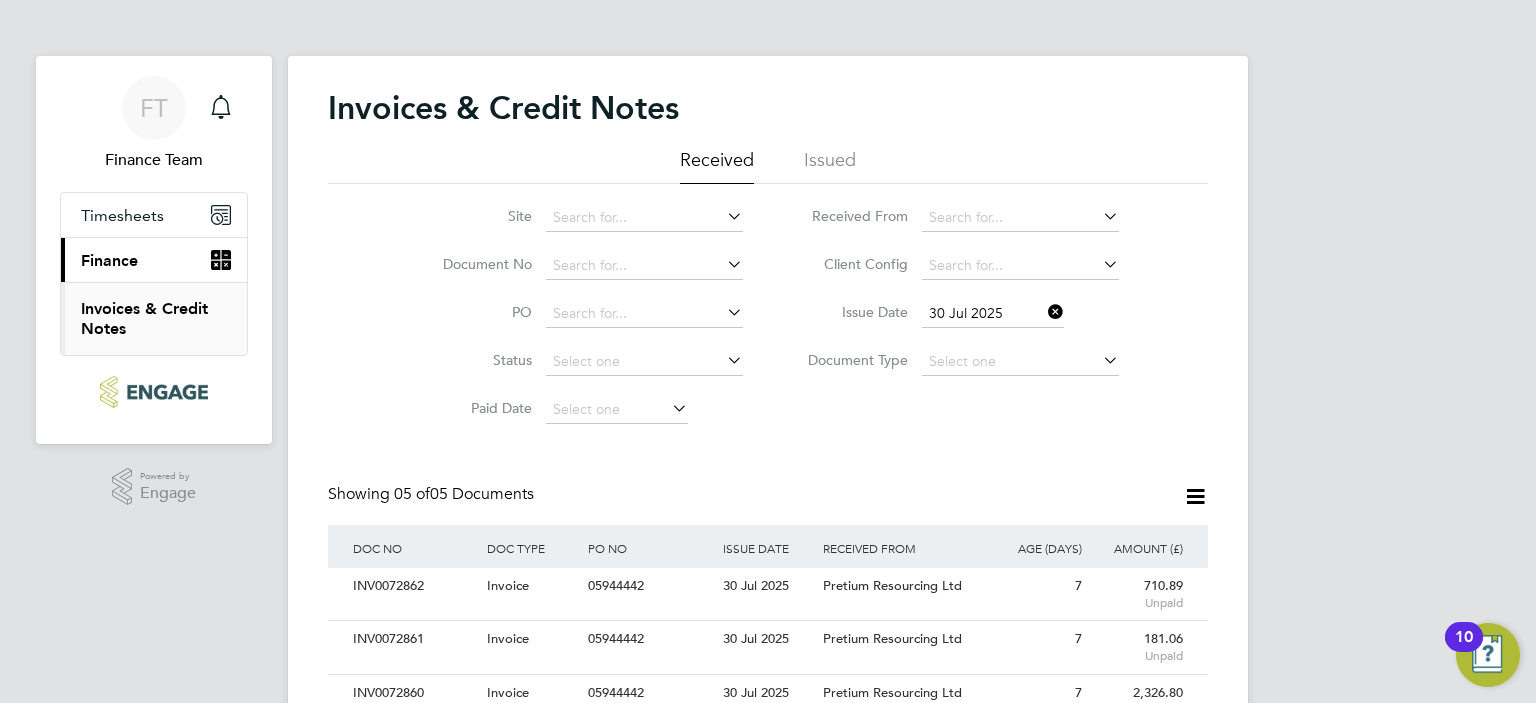 click on "Issue Date   [DATE]" 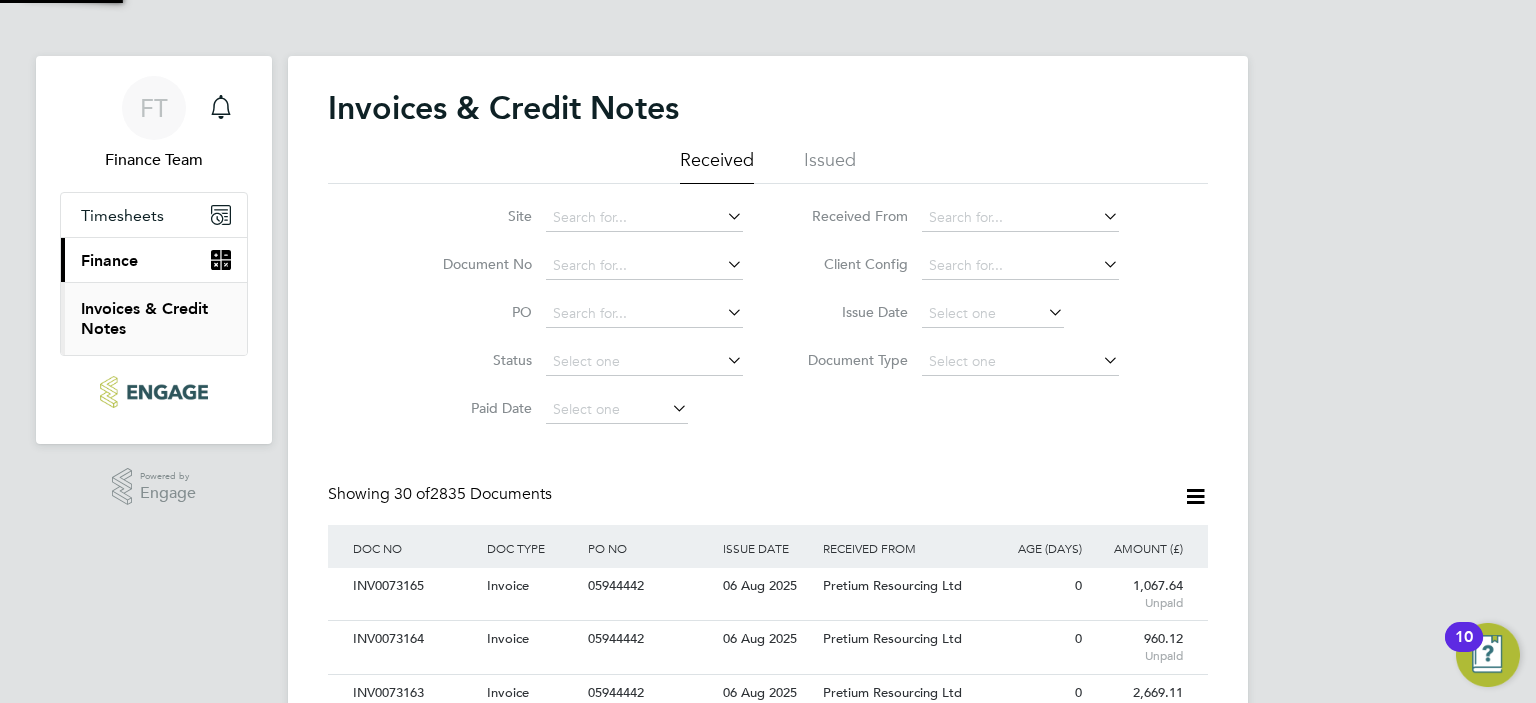 scroll, scrollTop: 10, scrollLeft: 9, axis: both 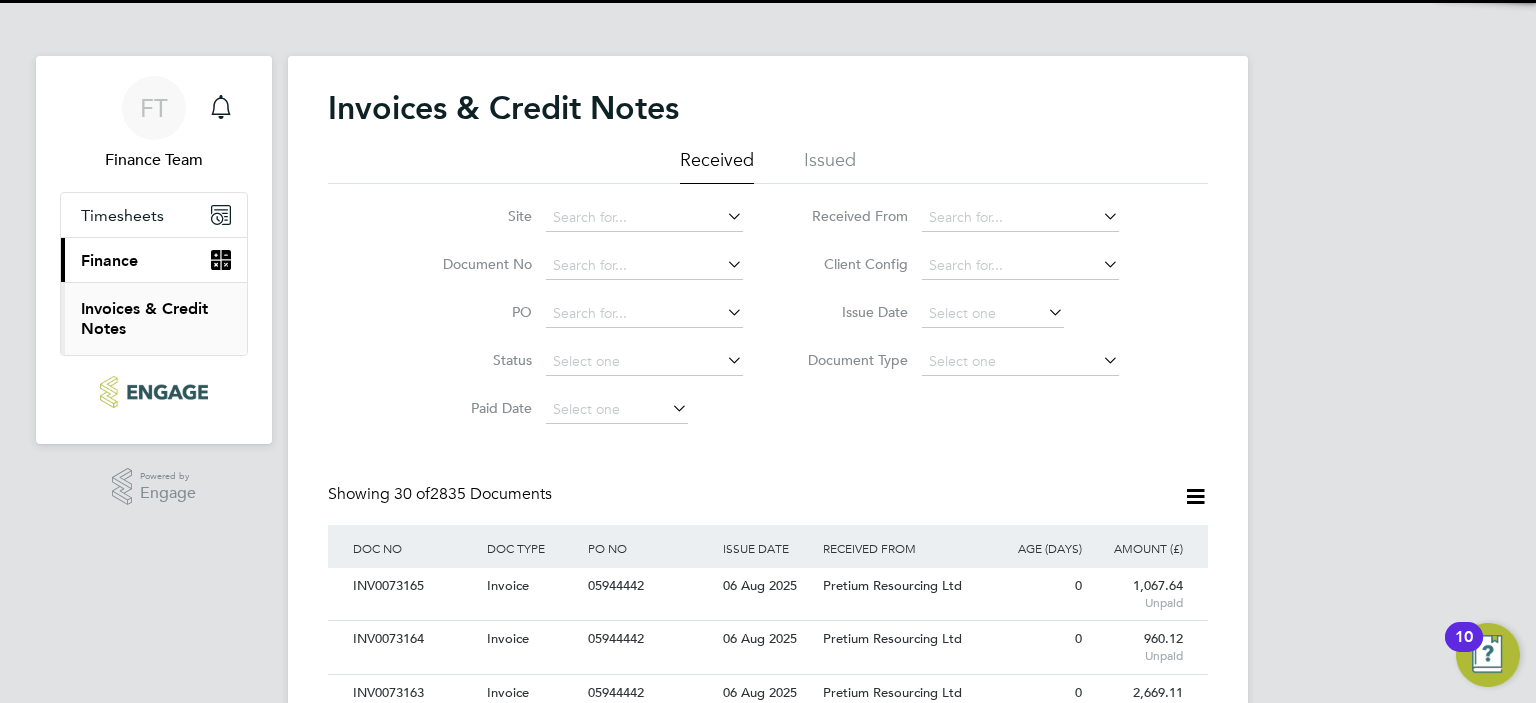 click 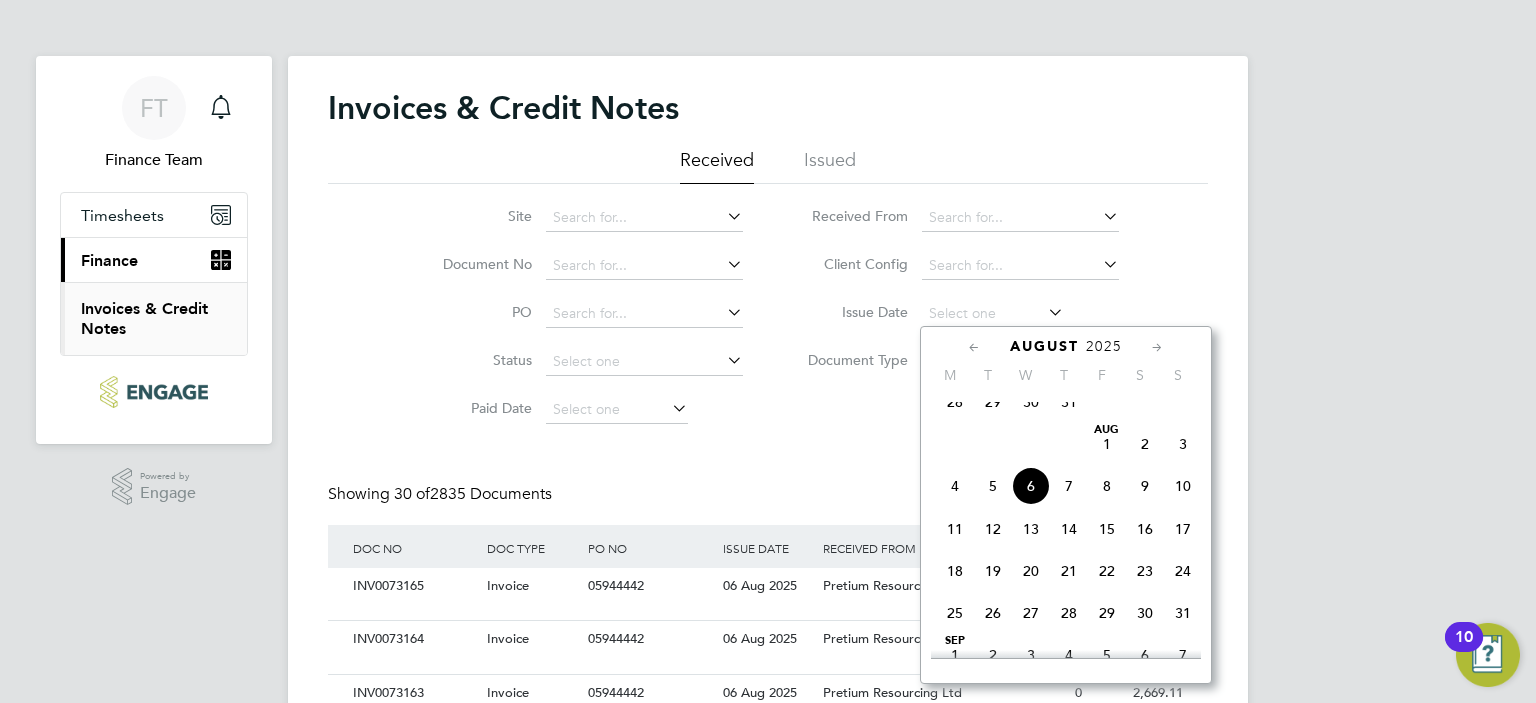 click on "6" 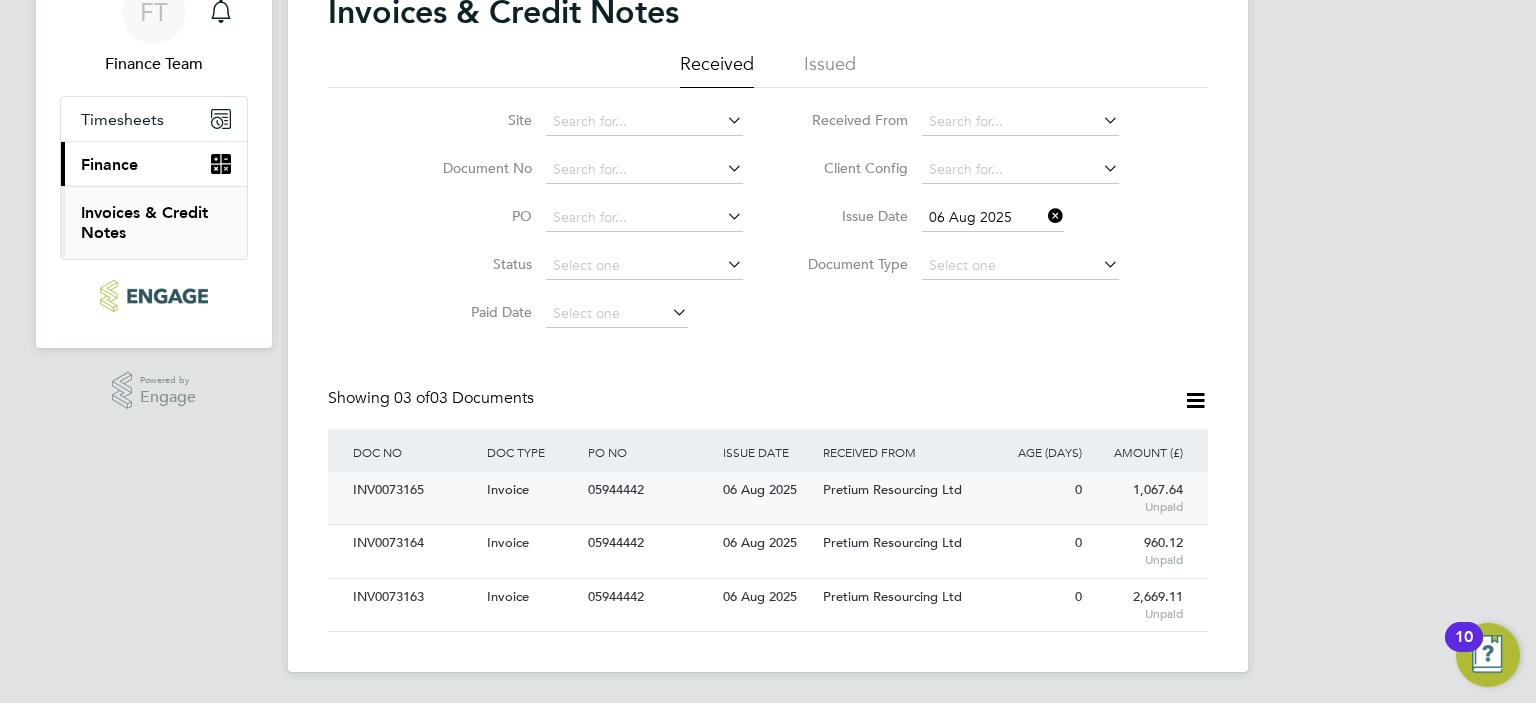 click on "INV0073165 Invoice 05944442 [DATE] New City College Limited Pretium Resourcing Ltd 0 1,067.64 Unpaid" 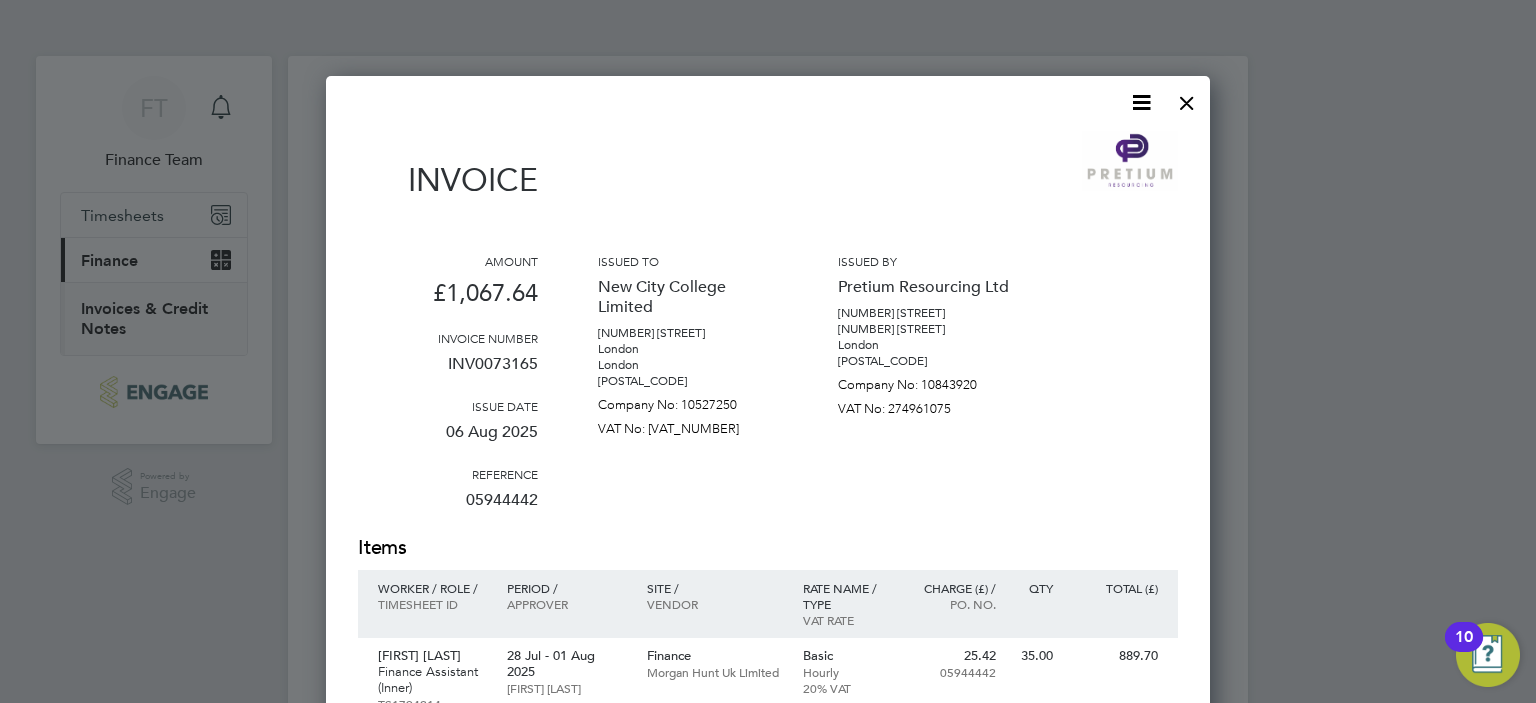 click at bounding box center (1141, 102) 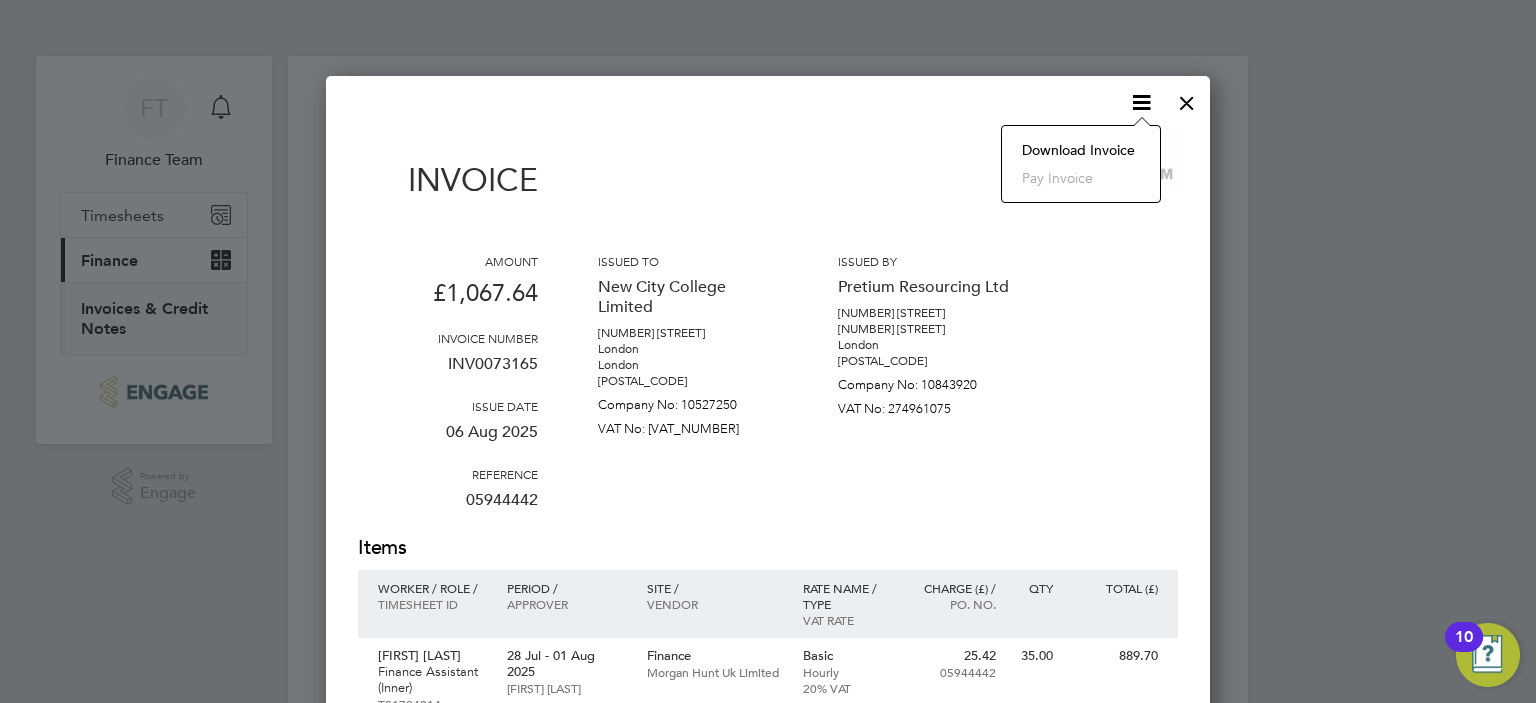 click on "Download Invoice" 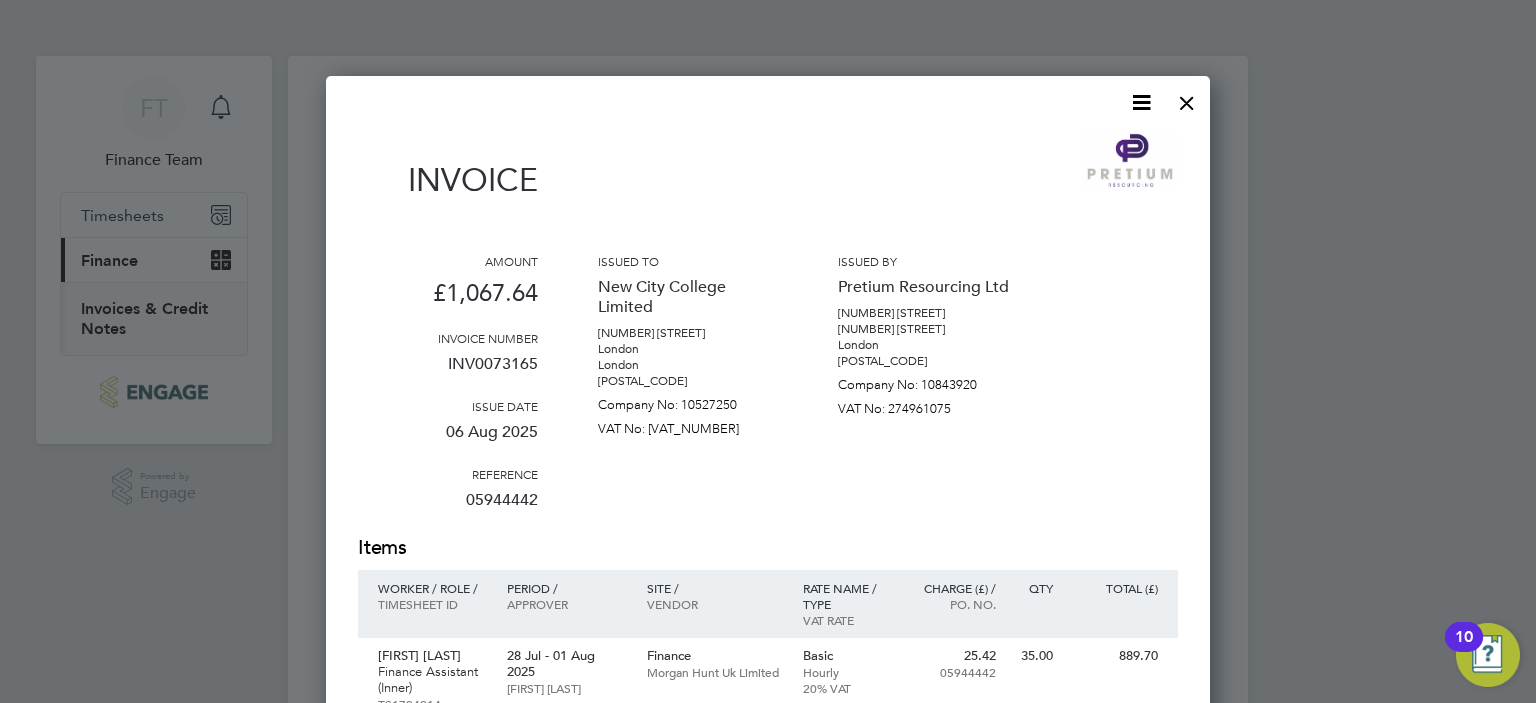 drag, startPoint x: 979, startPoint y: 198, endPoint x: 971, endPoint y: 206, distance: 11.313708 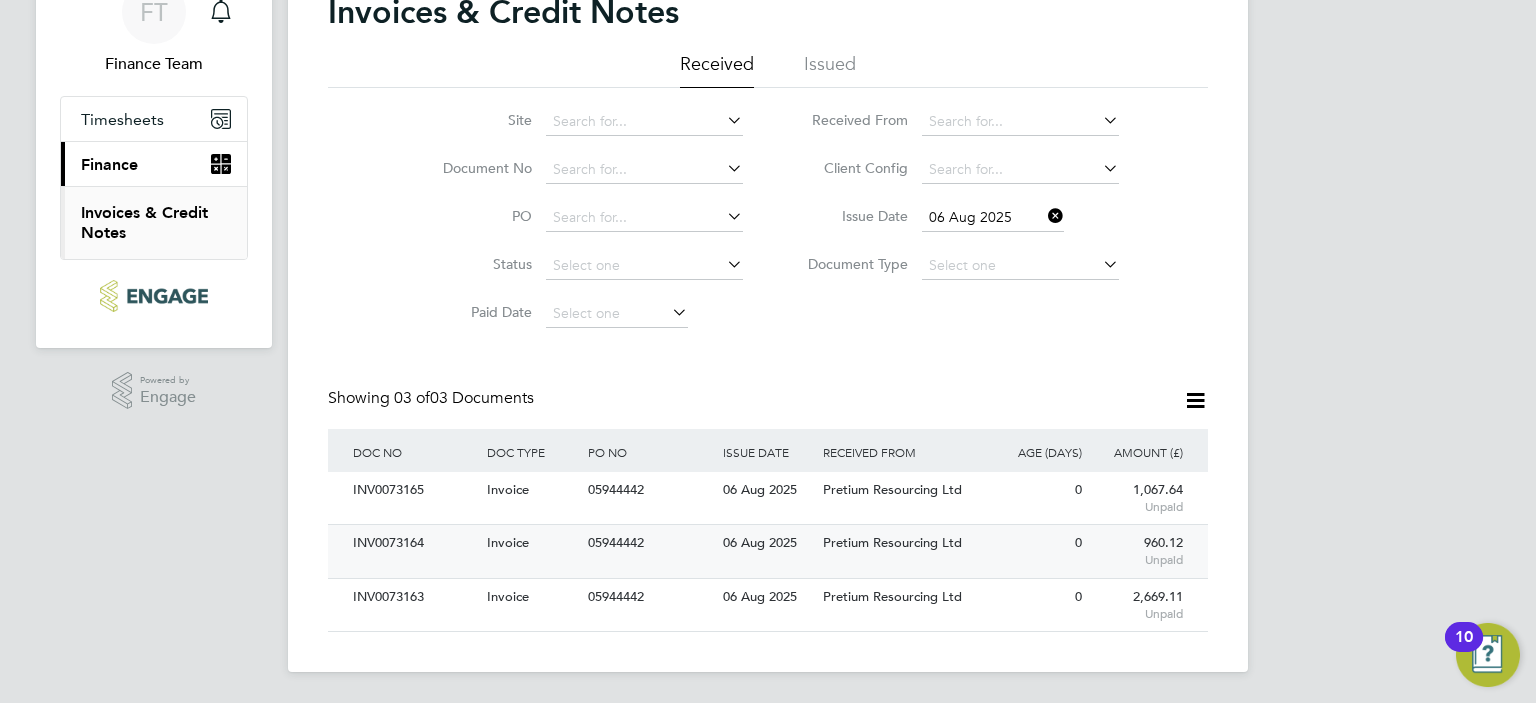 click on "Pretium Resourcing Ltd" 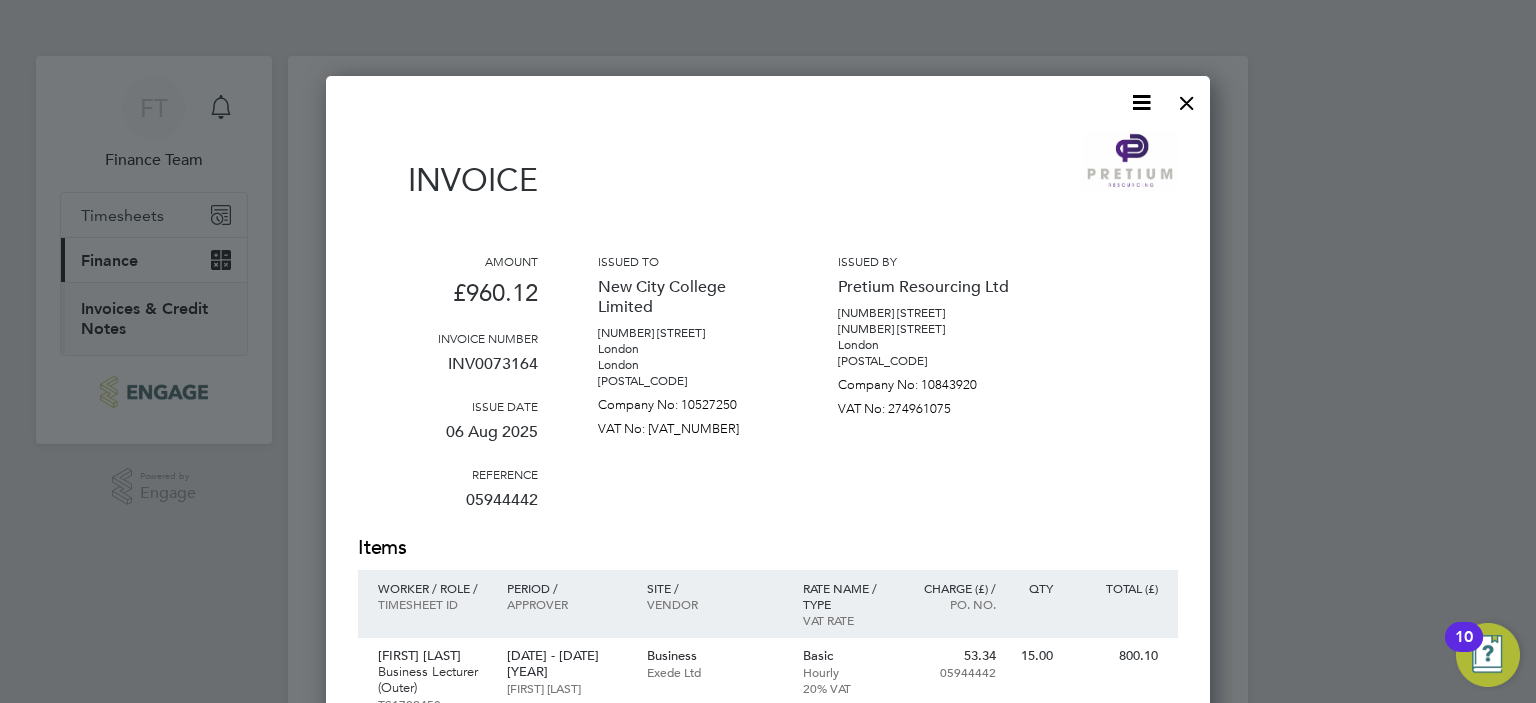 click at bounding box center (1141, 102) 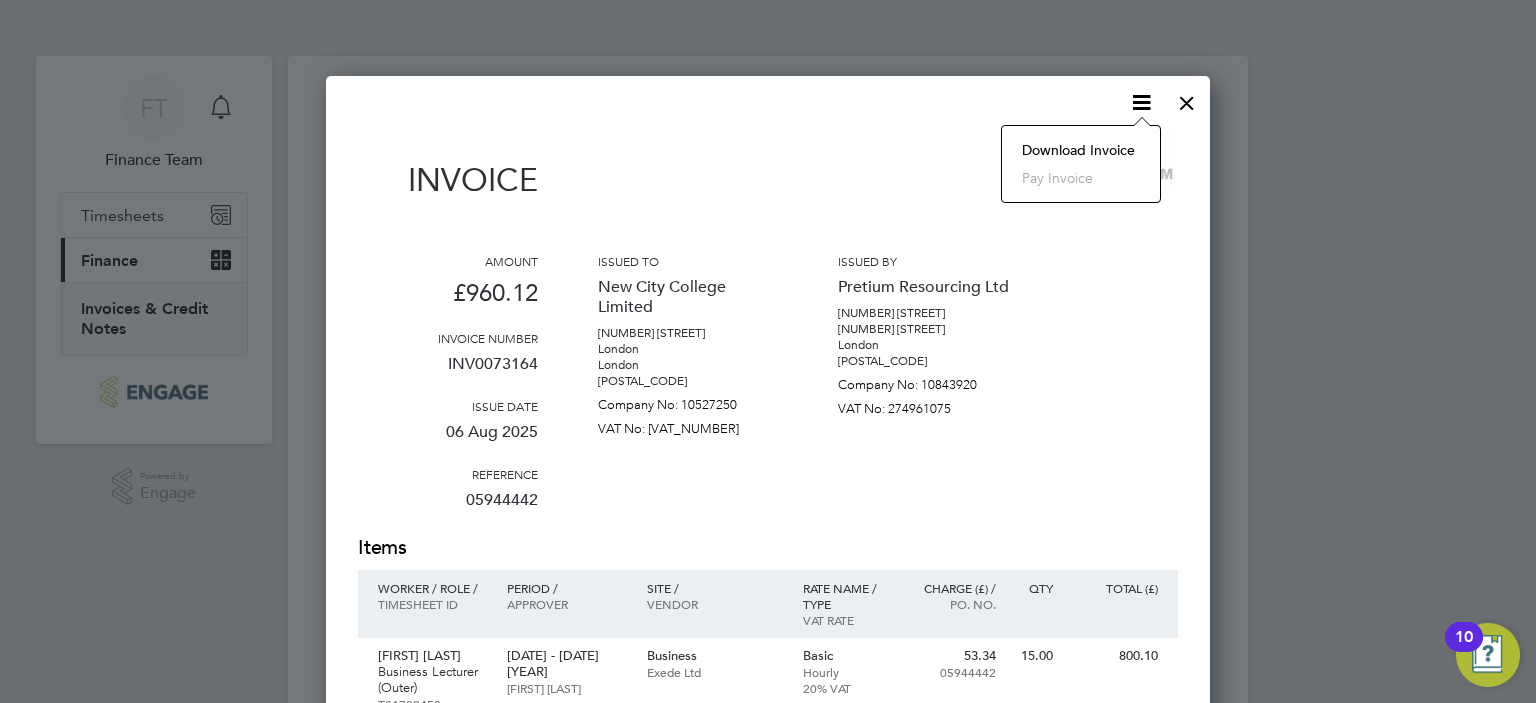 click on "Download Invoice" 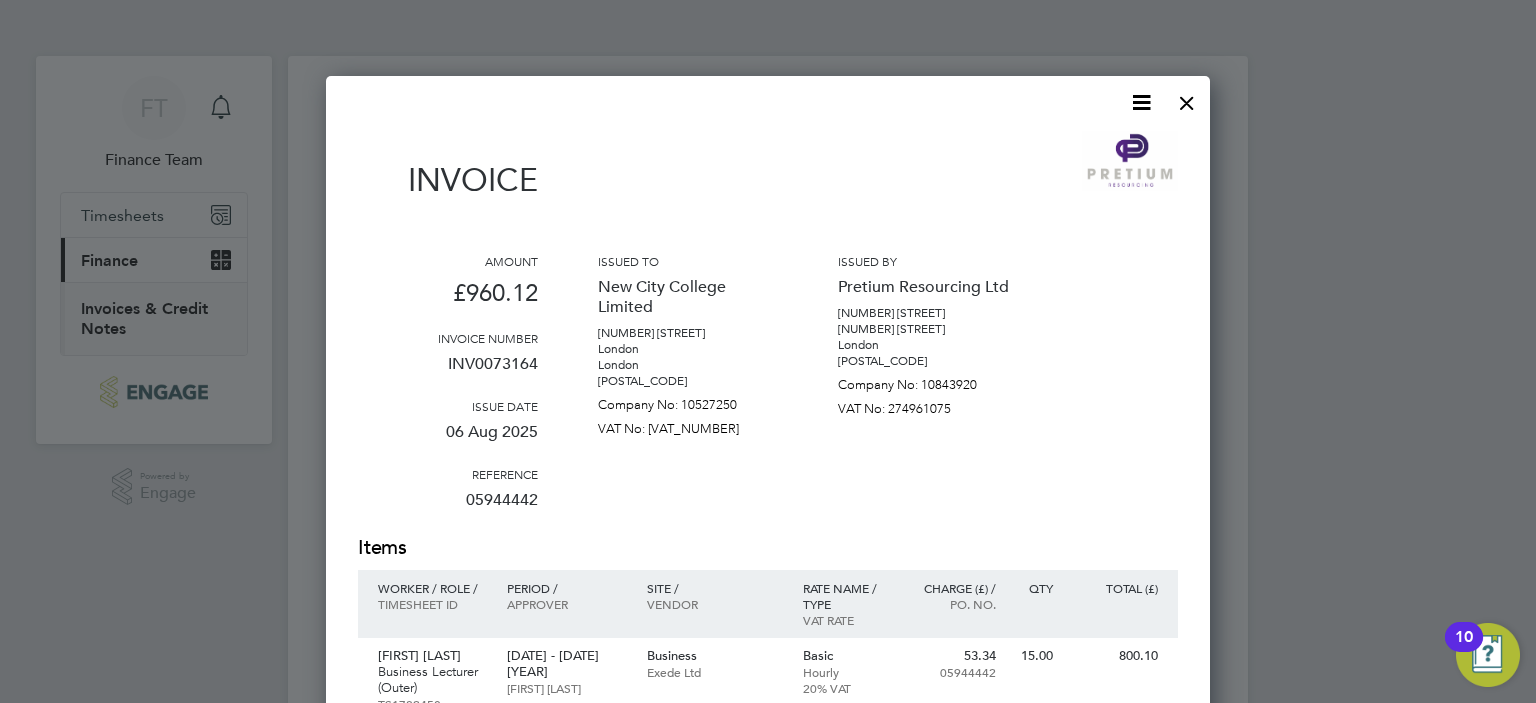 click at bounding box center [1187, 98] 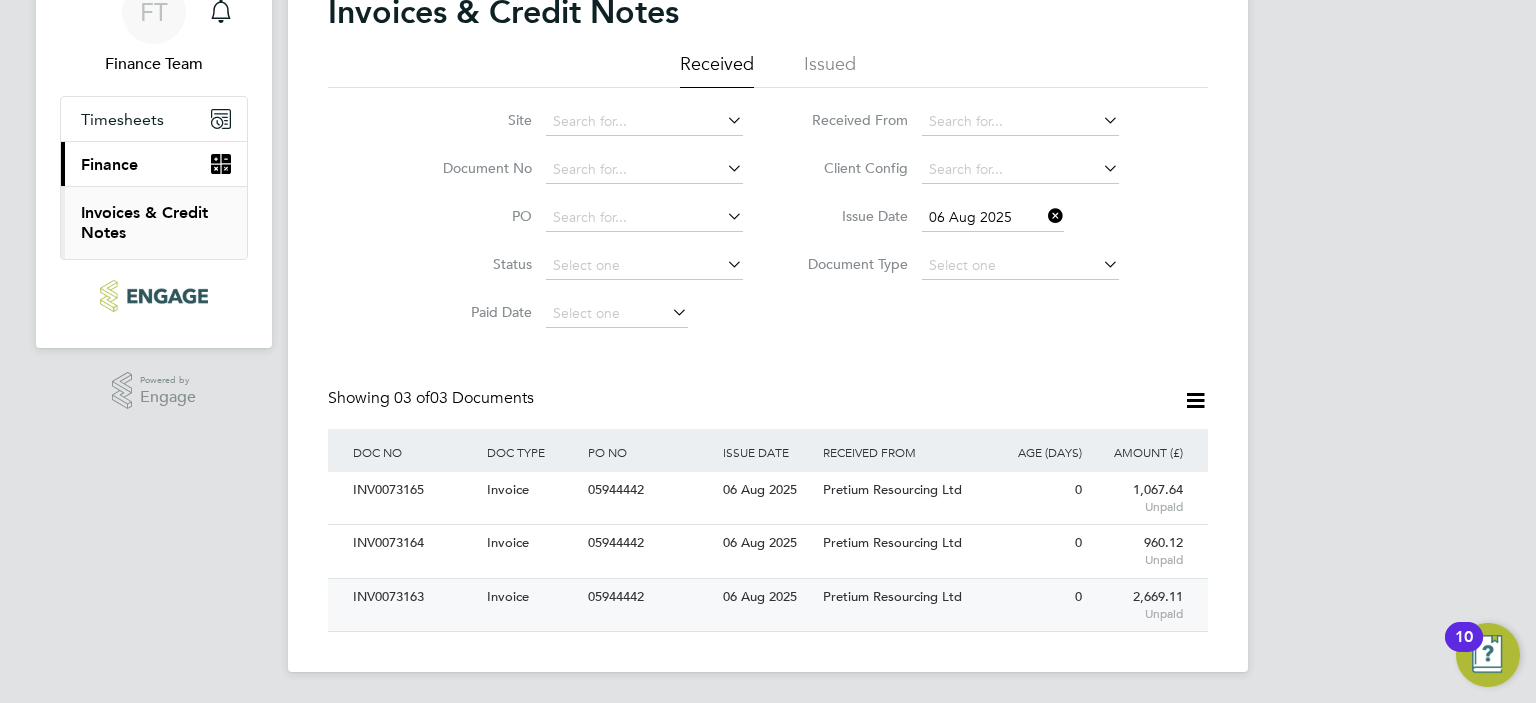 click on "0" 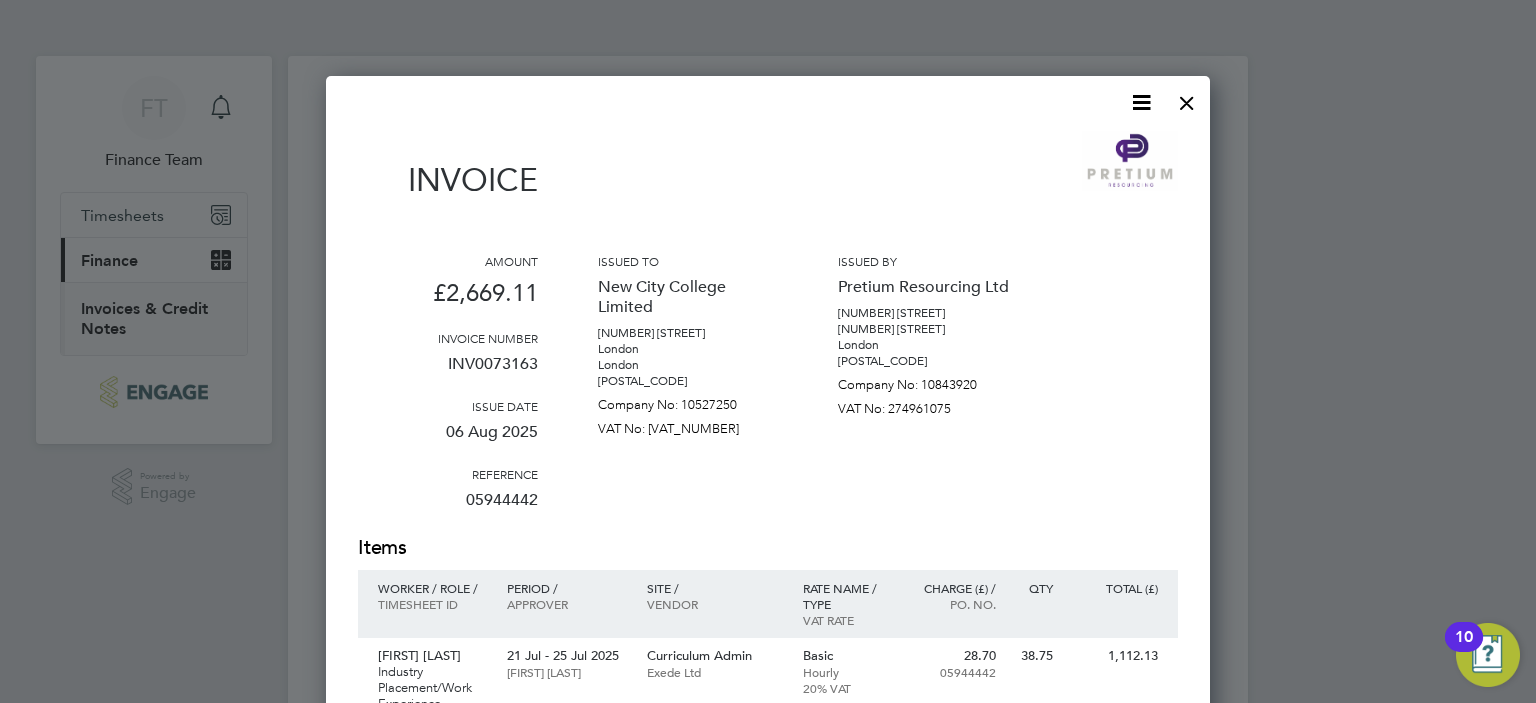 click at bounding box center [1141, 102] 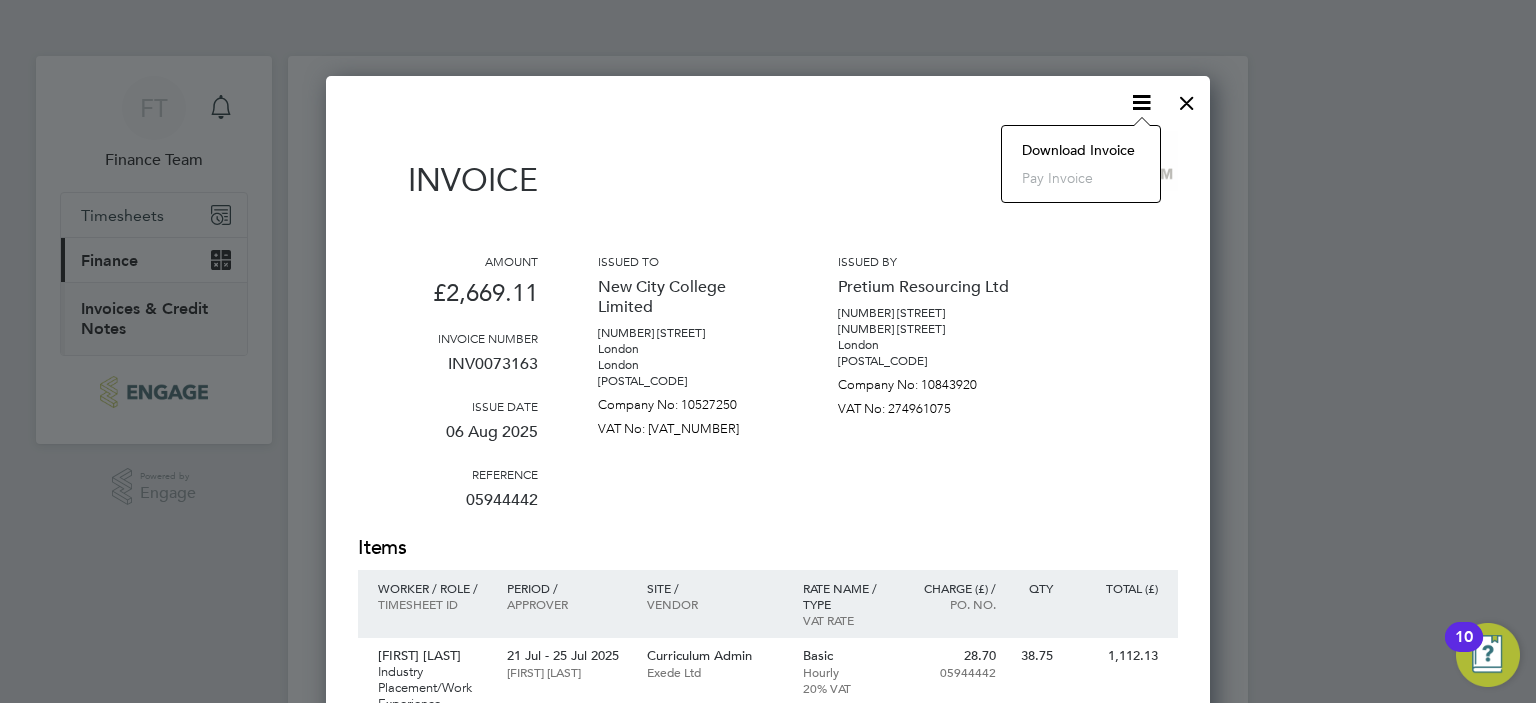 click on "Download Invoice" 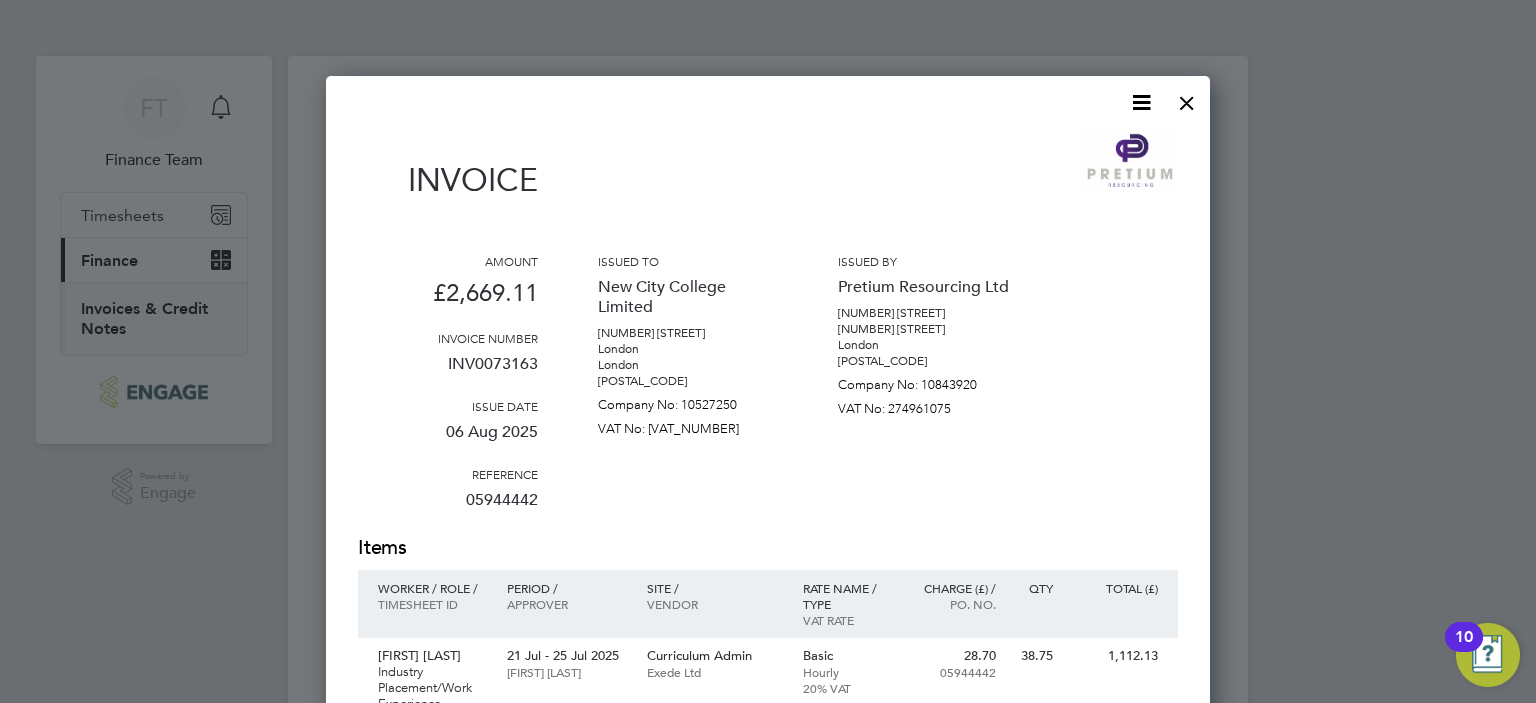 click on "Invoice
Amount
£2,669.11
Invoice number
INV0073163
Issue date
[DATE]
Reference
05944442
Issued to
New City College Limited
[NUMBER] [STREET]
London
London
[POSTAL_CODE]
Company No: 10527250
VAT No: 115105466
Issued by
Pretium Resourcing Ltd
[NUMBER] [STREET]
[NUMBER] [STREET]
London
[POSTAL_CODE]
Company No: 10843920
VAT No: 274961075
Items
Timesheet ID" at bounding box center [768, 655] 